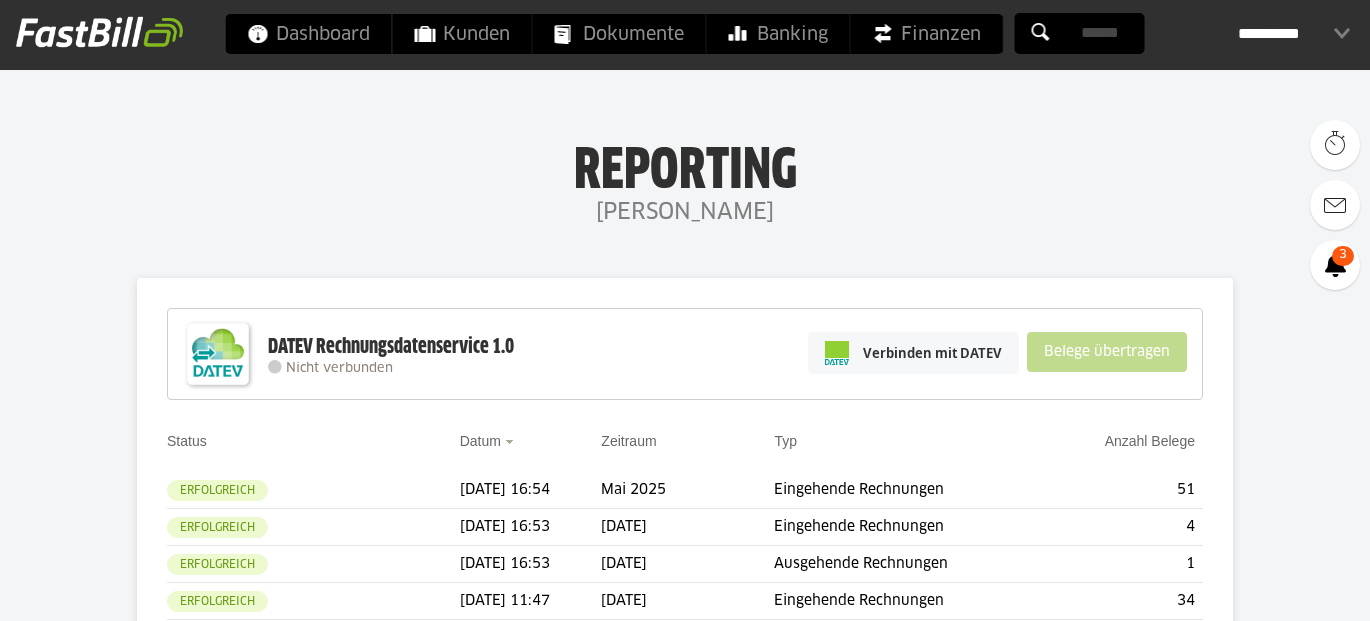 scroll, scrollTop: 0, scrollLeft: 0, axis: both 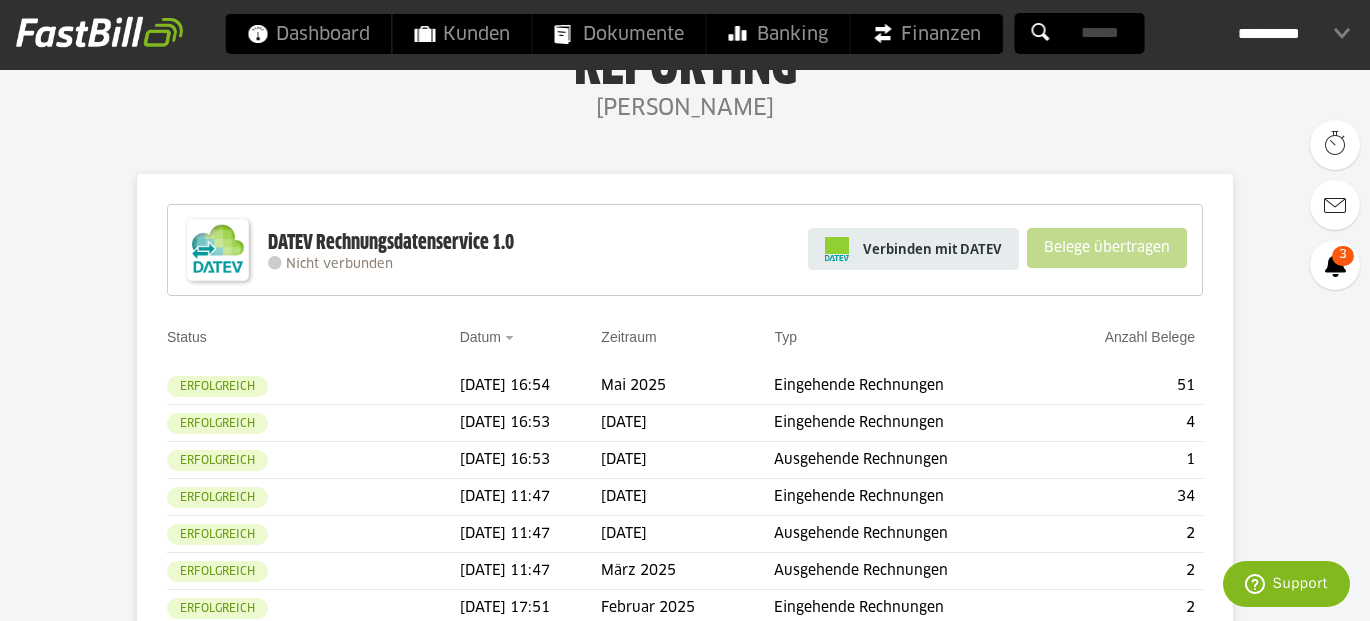 click on "Verbinden mit DATEV" at bounding box center [932, 249] 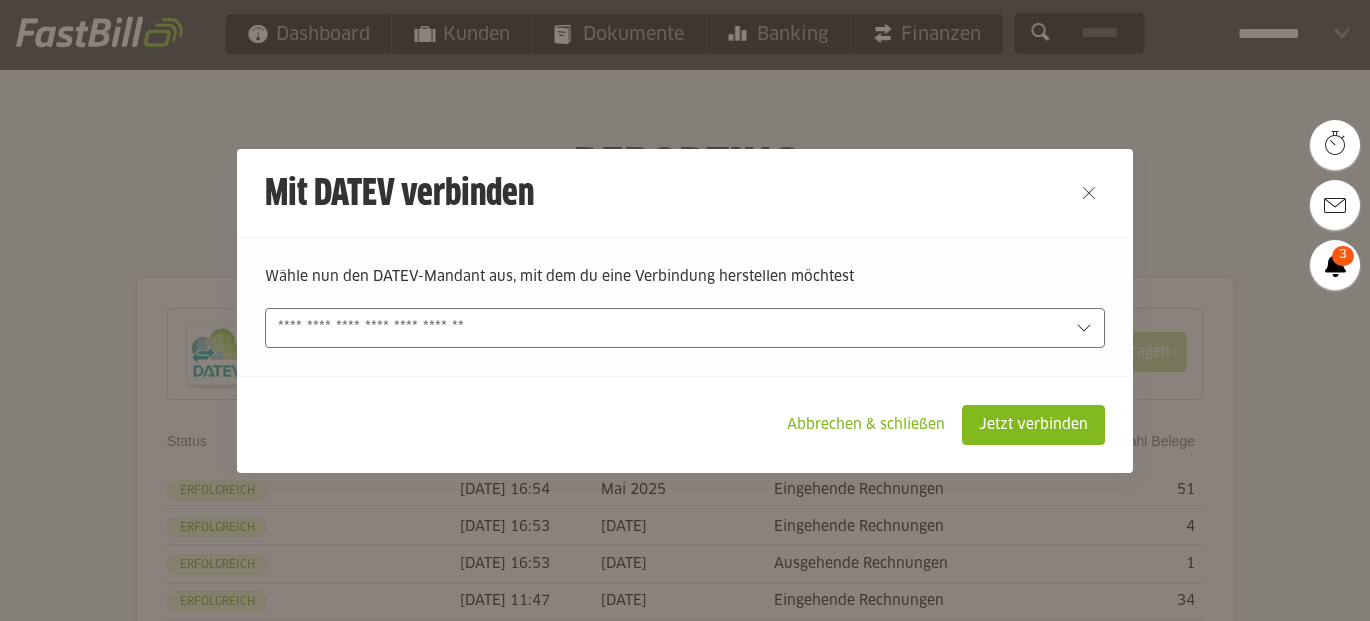 scroll, scrollTop: 0, scrollLeft: 0, axis: both 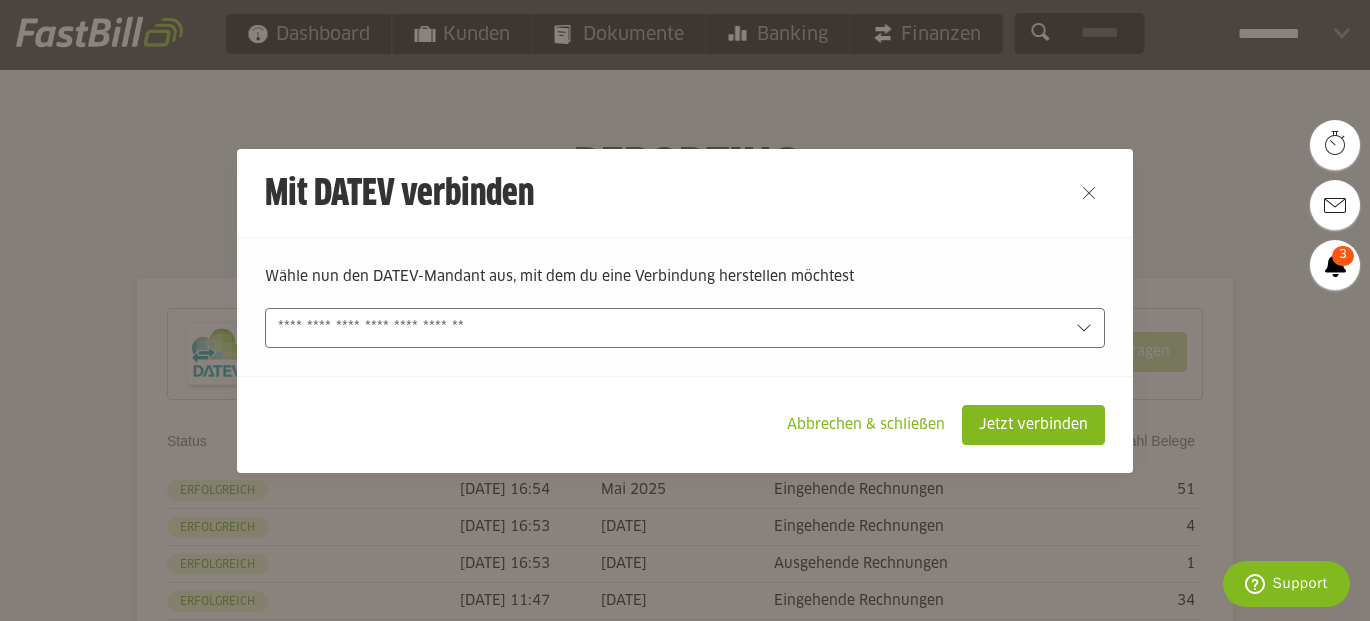 click at bounding box center (685, 328) 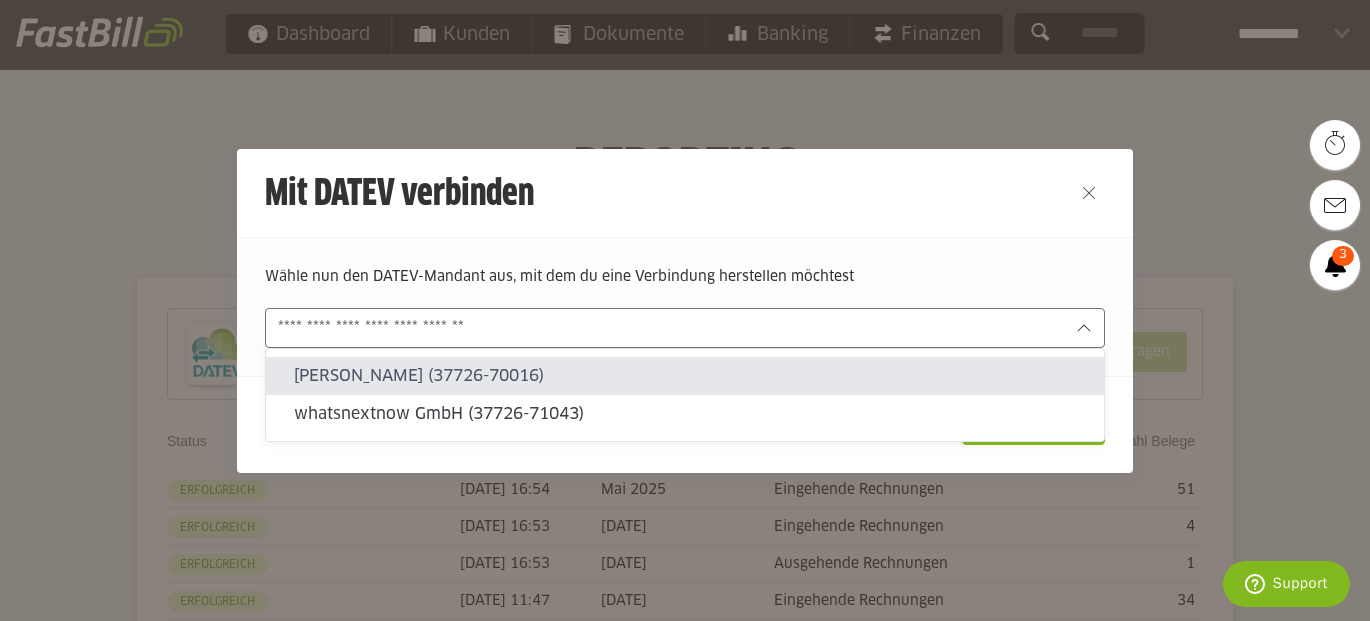 click on "Nina Rieke (37726-70016)" at bounding box center (691, 376) 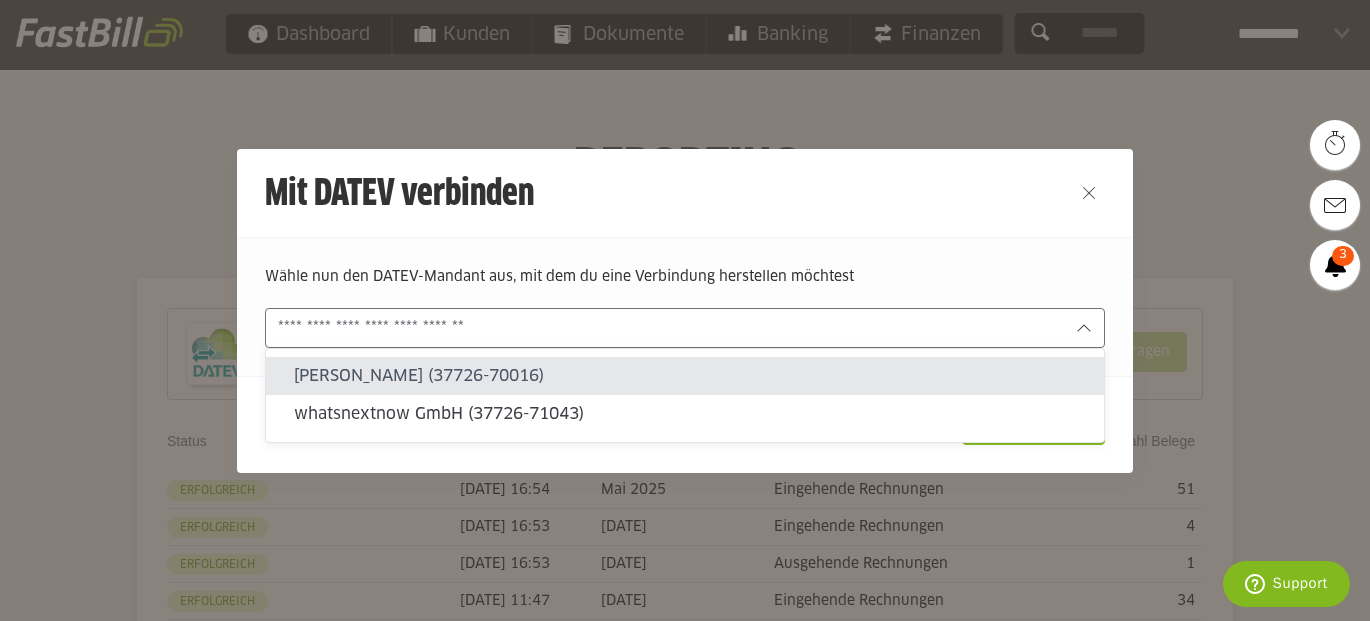 type on "**********" 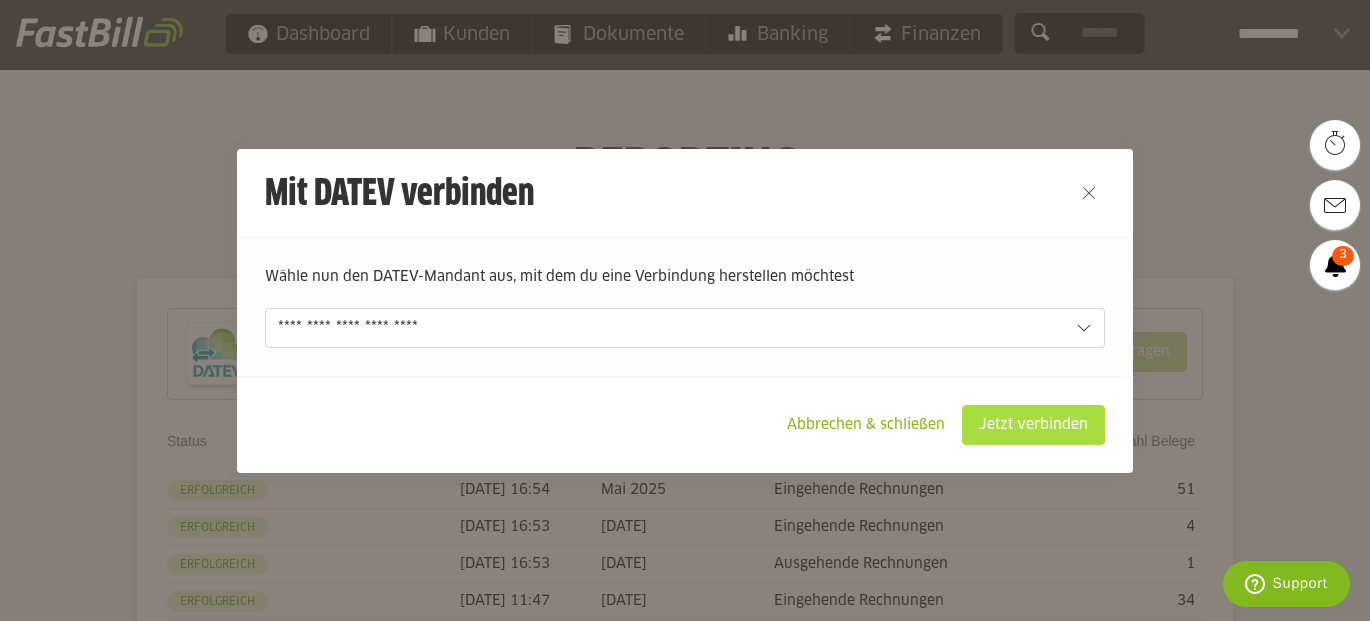 click on "Jetzt verbinden" at bounding box center (1033, 425) 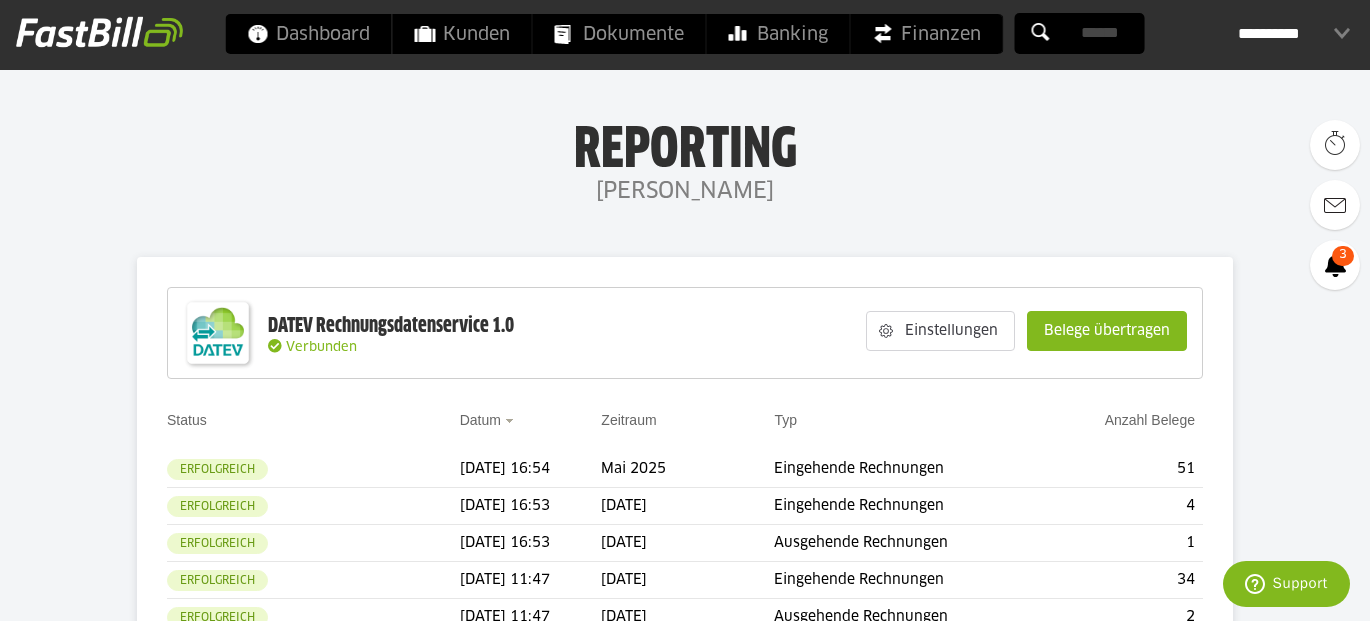 scroll, scrollTop: 47, scrollLeft: 0, axis: vertical 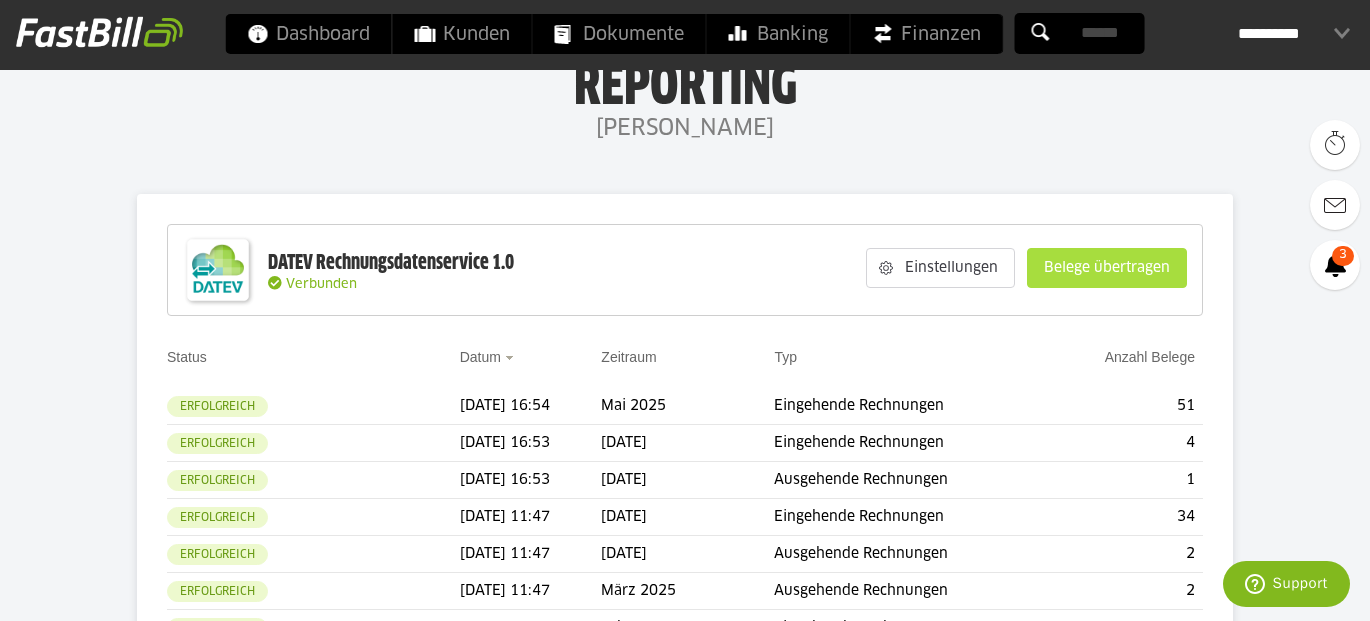 click on "Belege übertragen" at bounding box center (1107, 268) 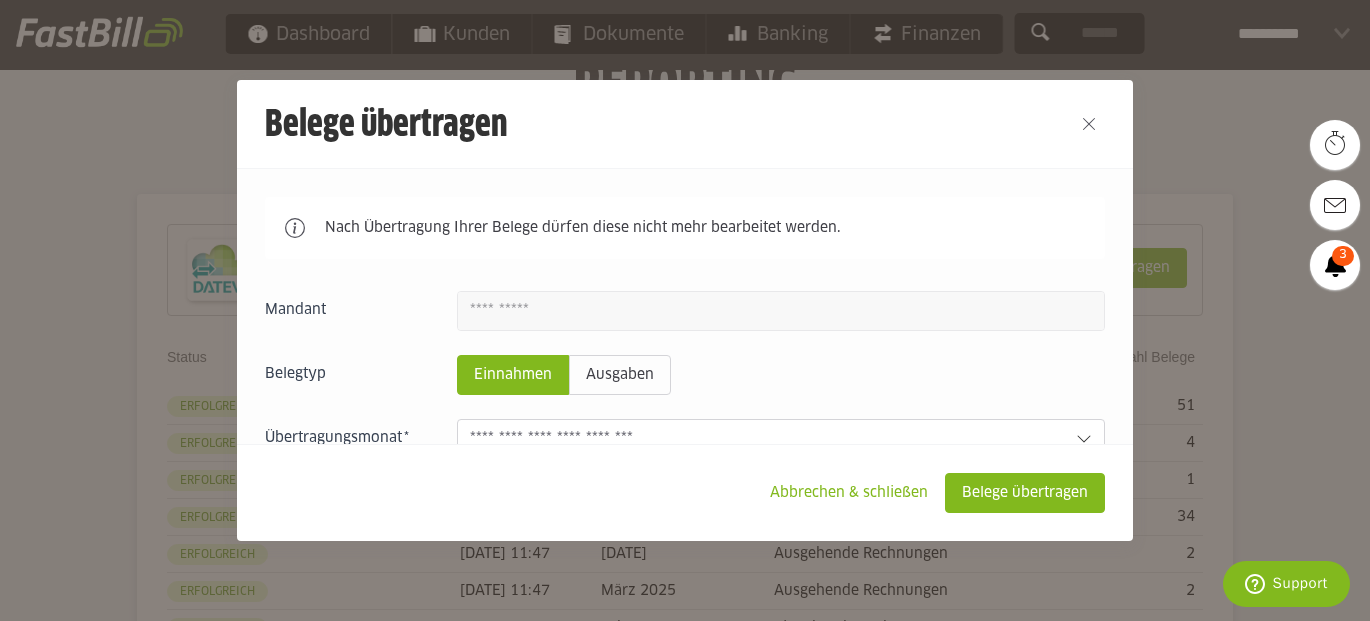scroll, scrollTop: 96, scrollLeft: 0, axis: vertical 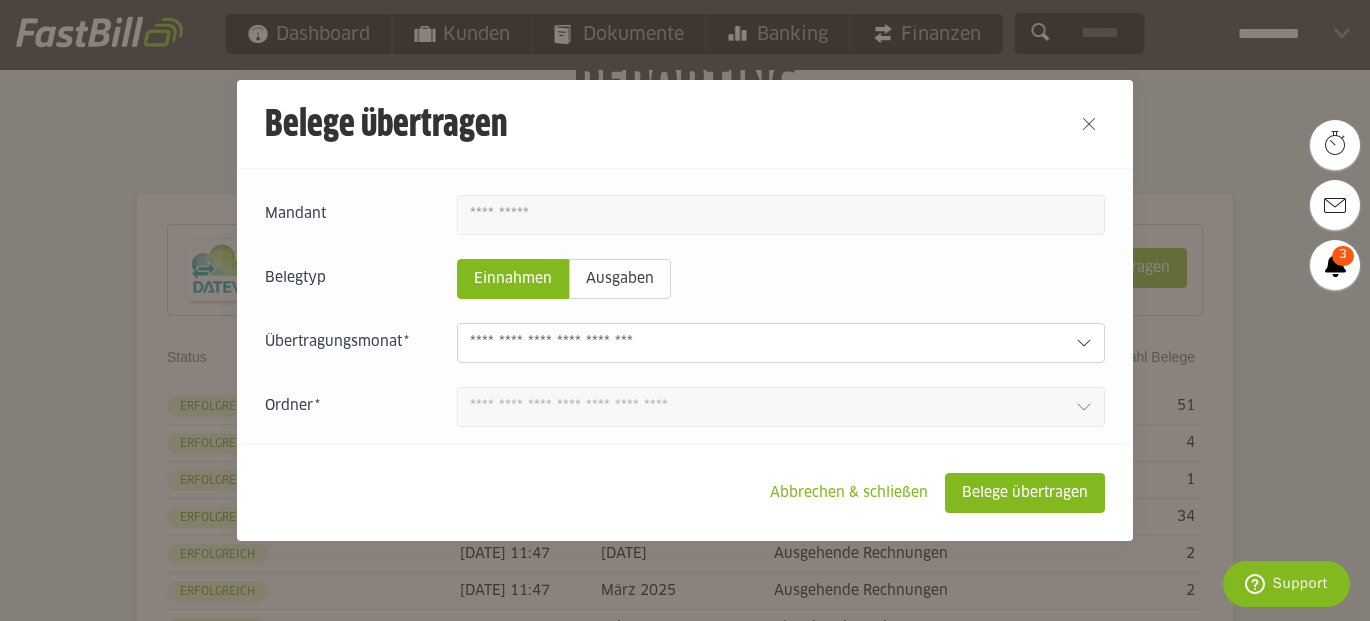 click 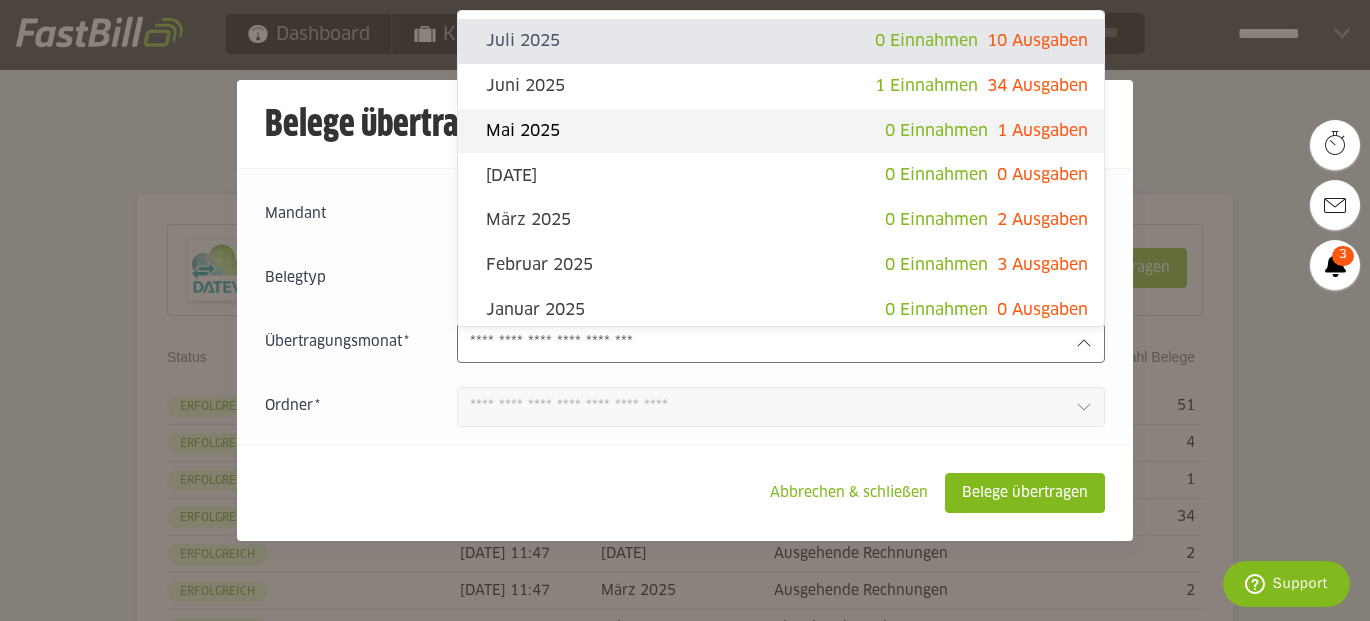 click on "Mai 2025" 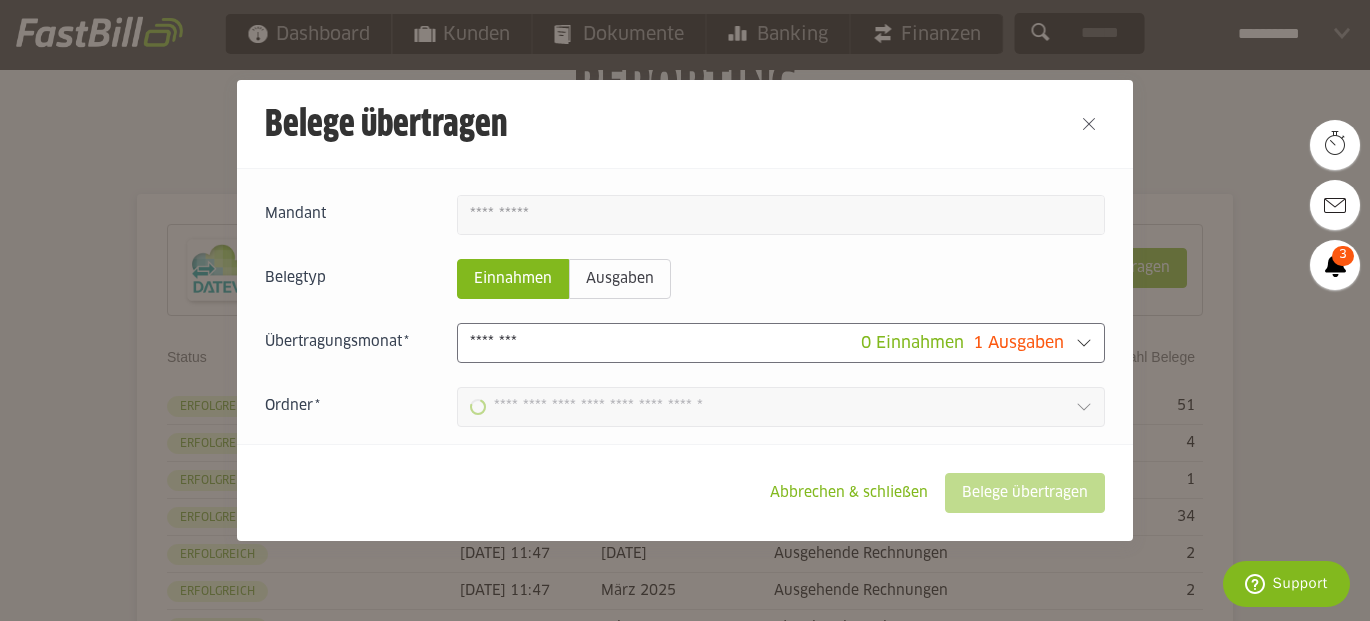 type on "**********" 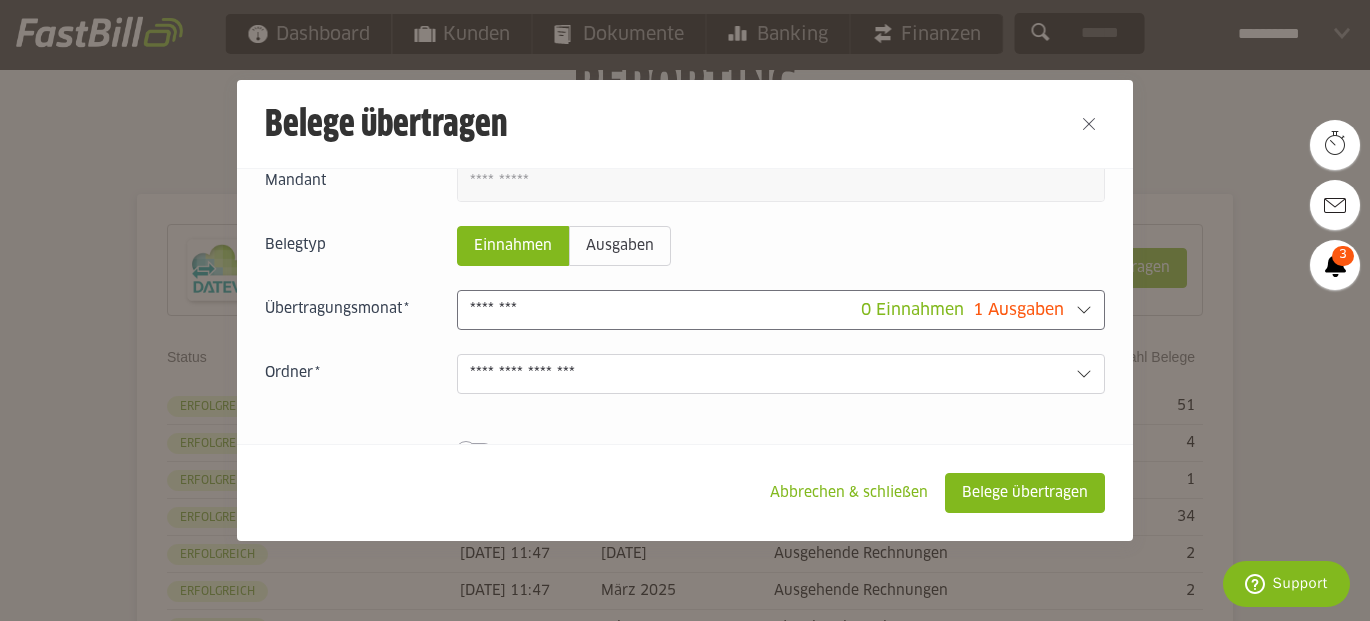 scroll, scrollTop: 138, scrollLeft: 0, axis: vertical 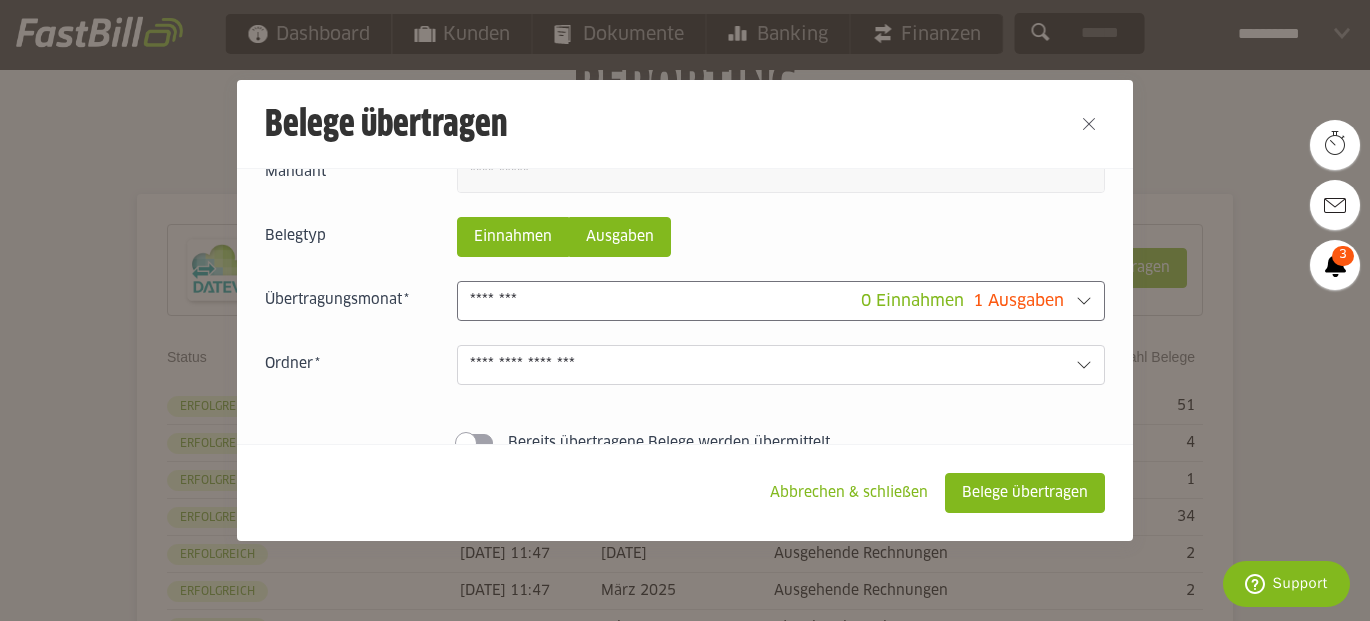 click on "Ausgaben" 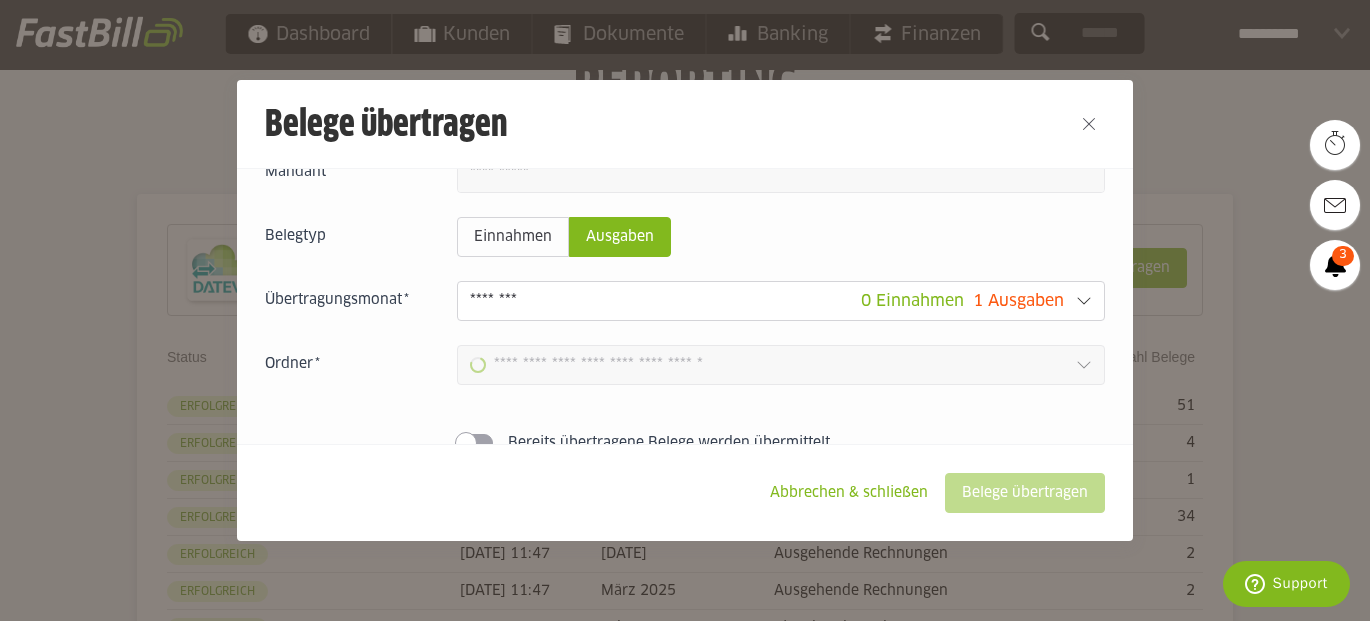 type on "**********" 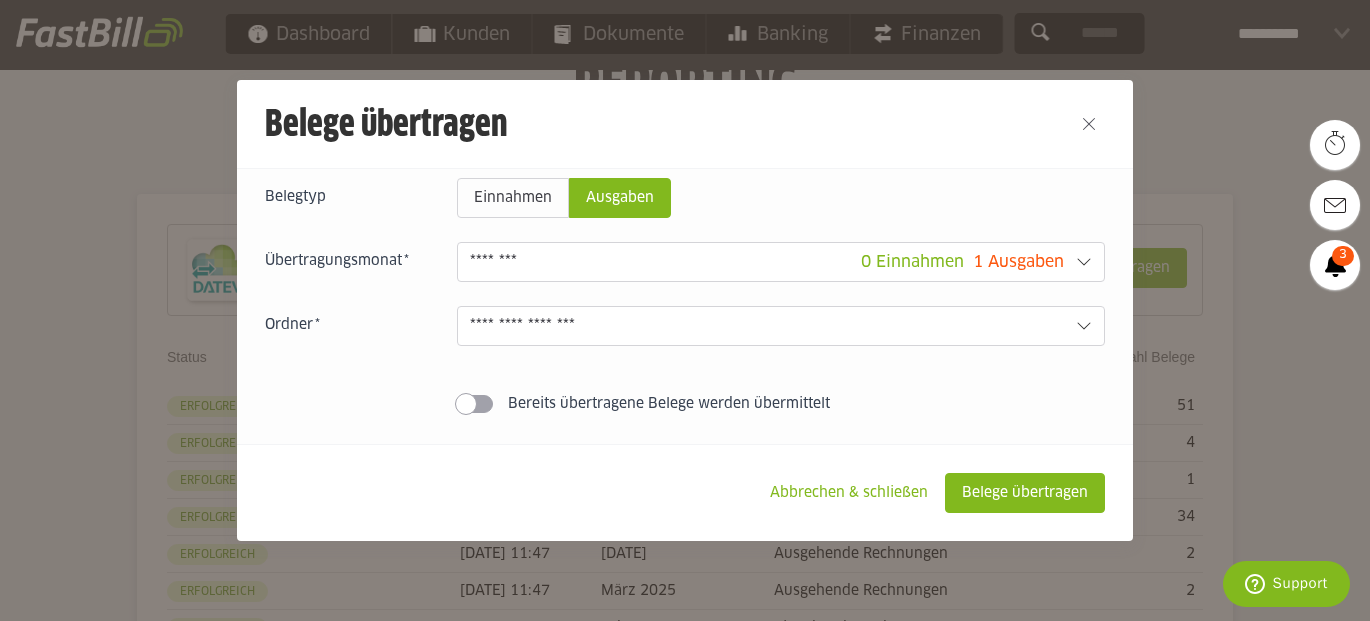scroll, scrollTop: 186, scrollLeft: 0, axis: vertical 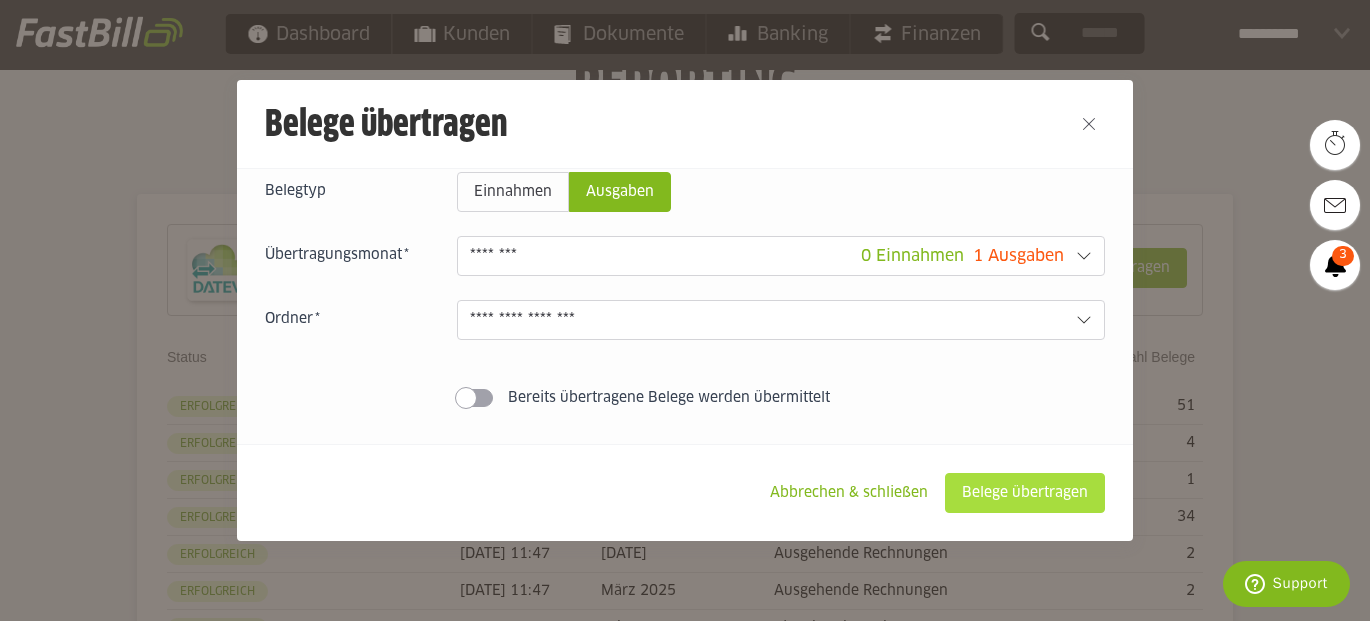click on "Belege übertragen" at bounding box center (1025, 493) 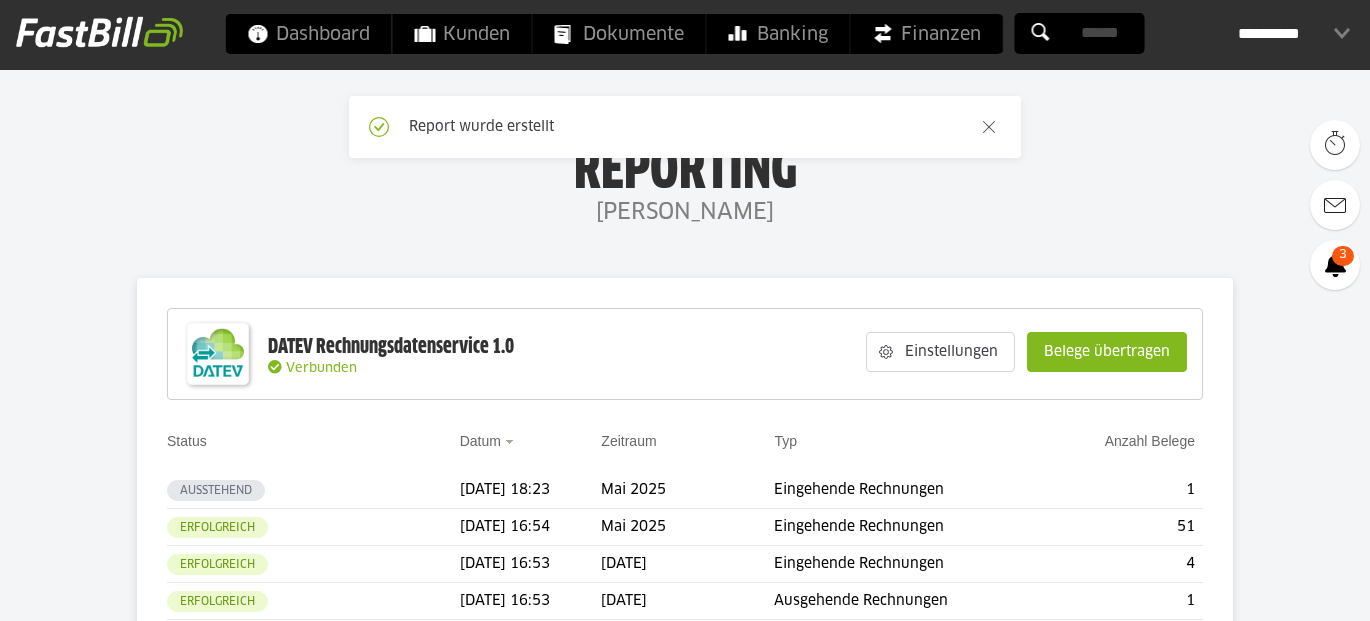 scroll, scrollTop: 0, scrollLeft: 0, axis: both 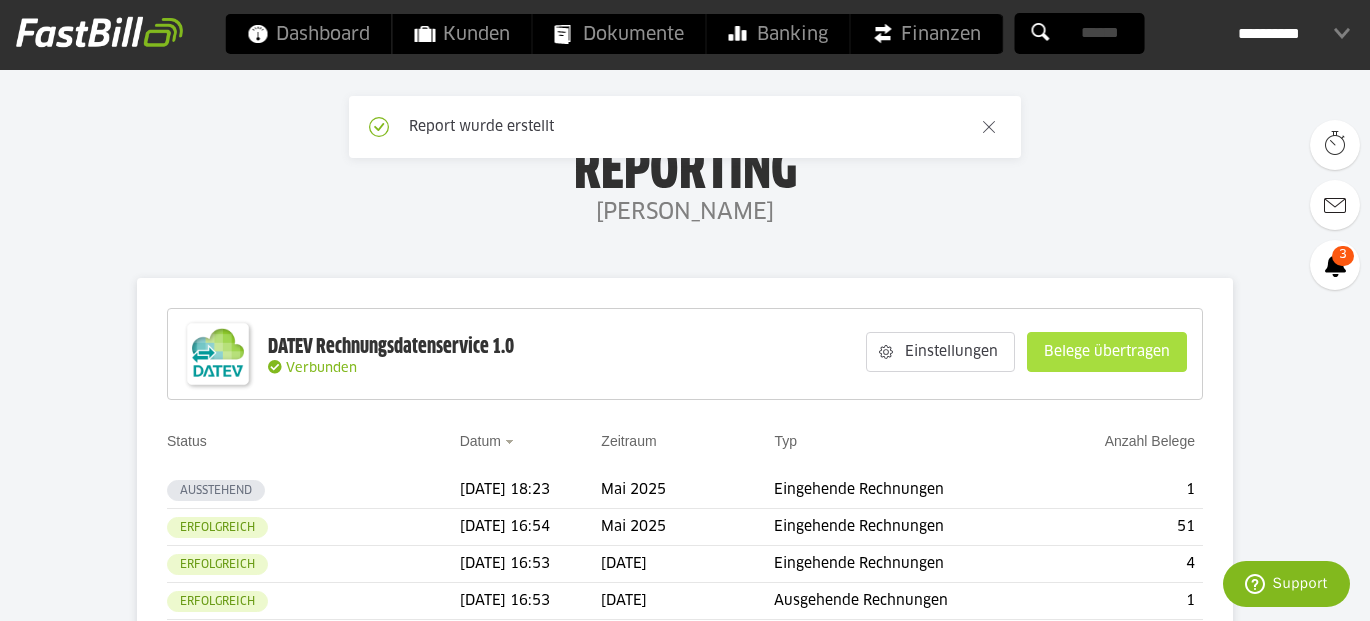 click on "Belege übertragen" at bounding box center [1107, 352] 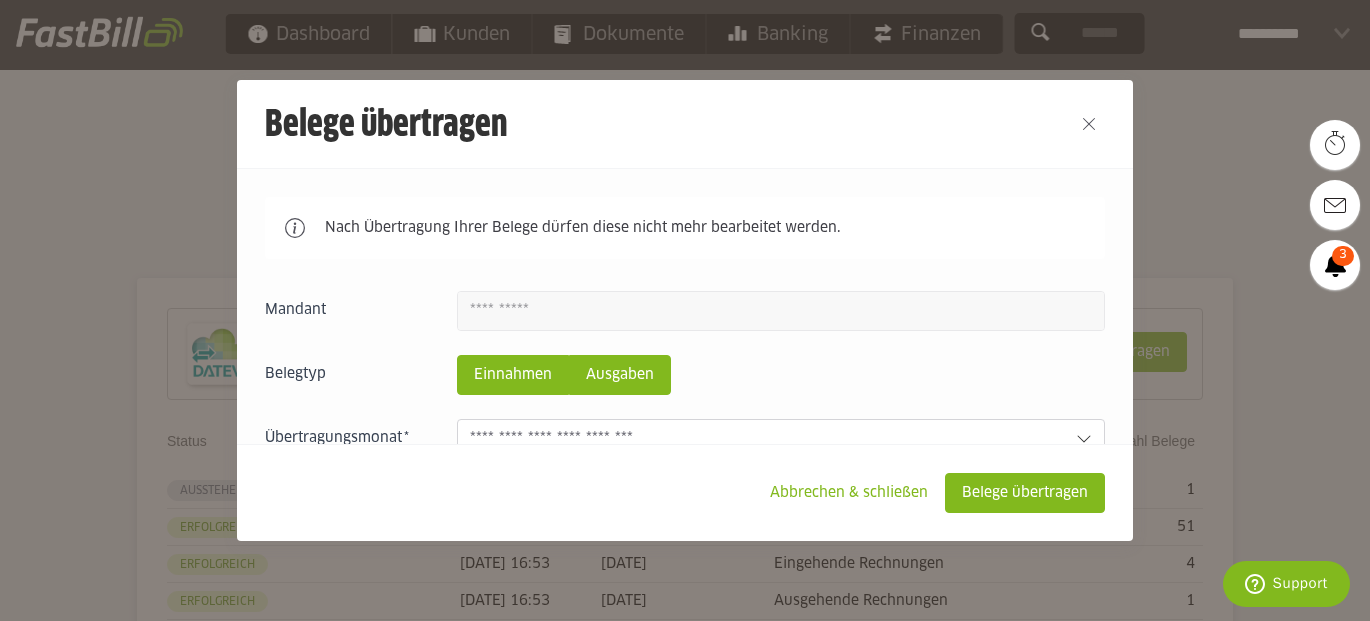 click on "Ausgaben" 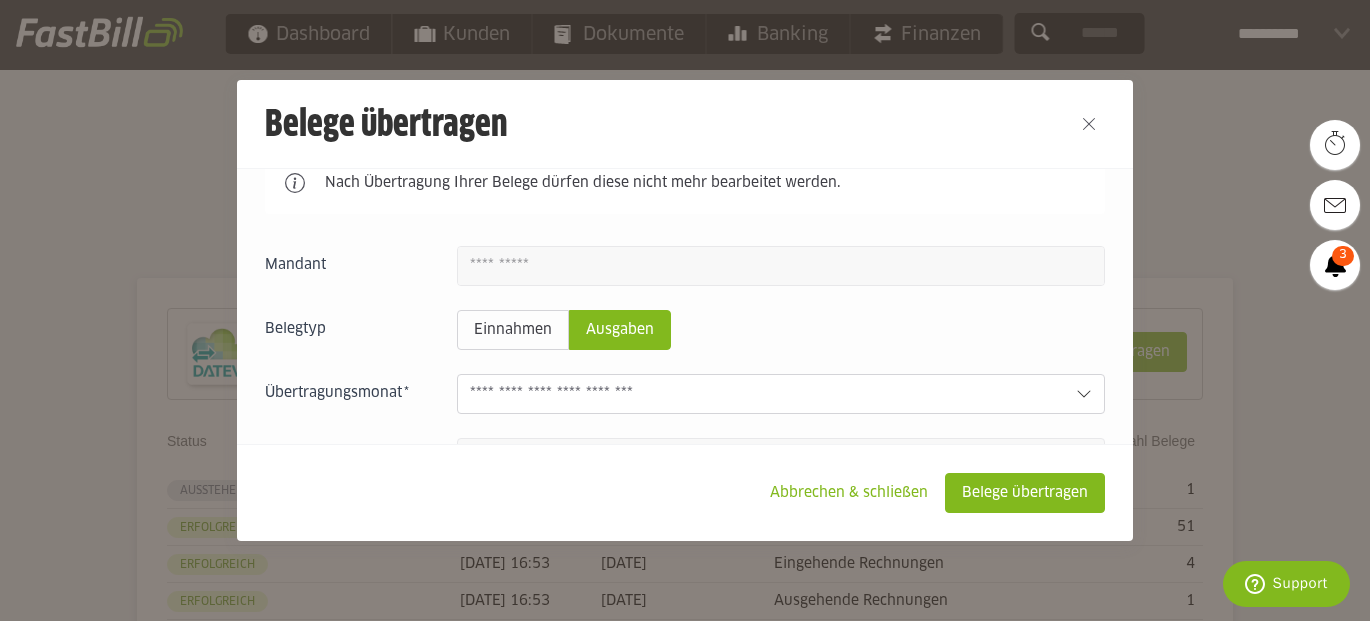 scroll, scrollTop: 60, scrollLeft: 0, axis: vertical 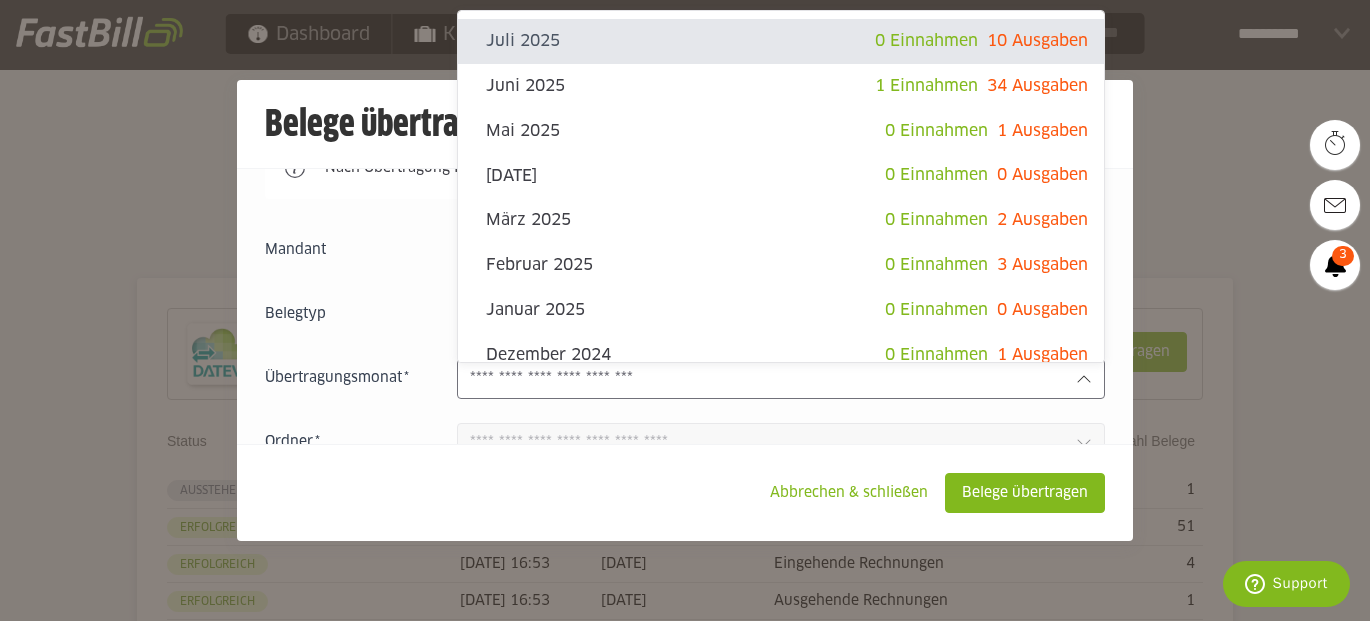 click 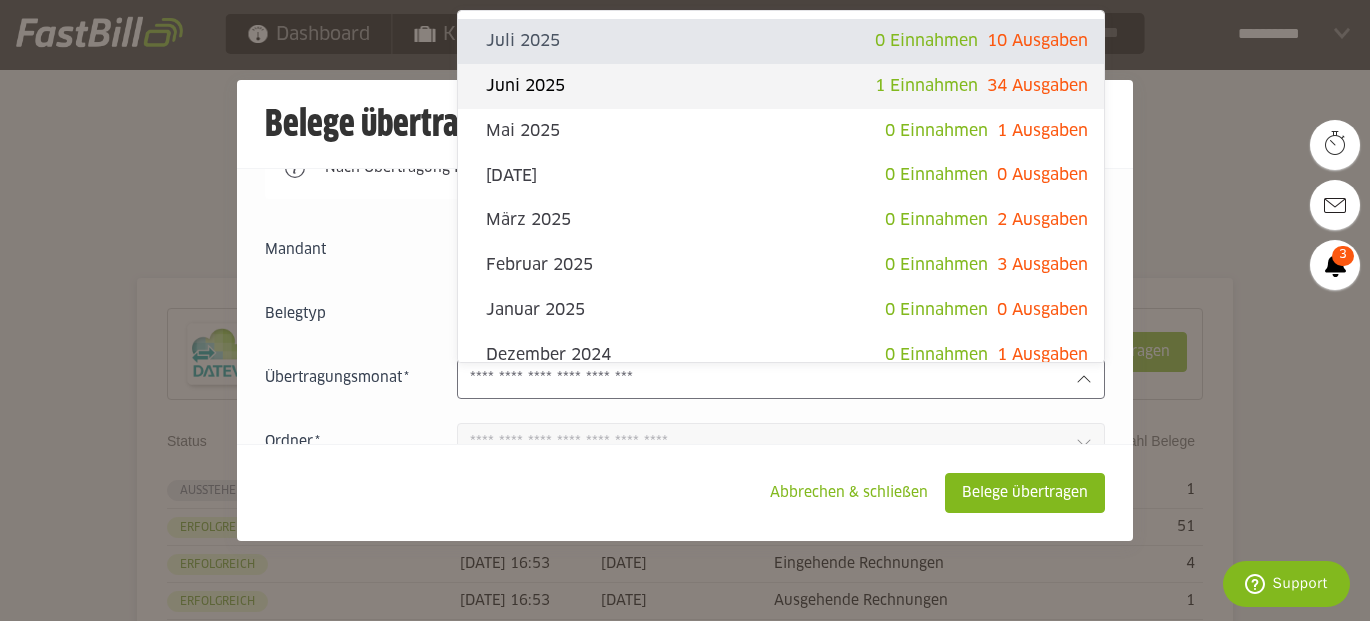click on "Juni 2025" 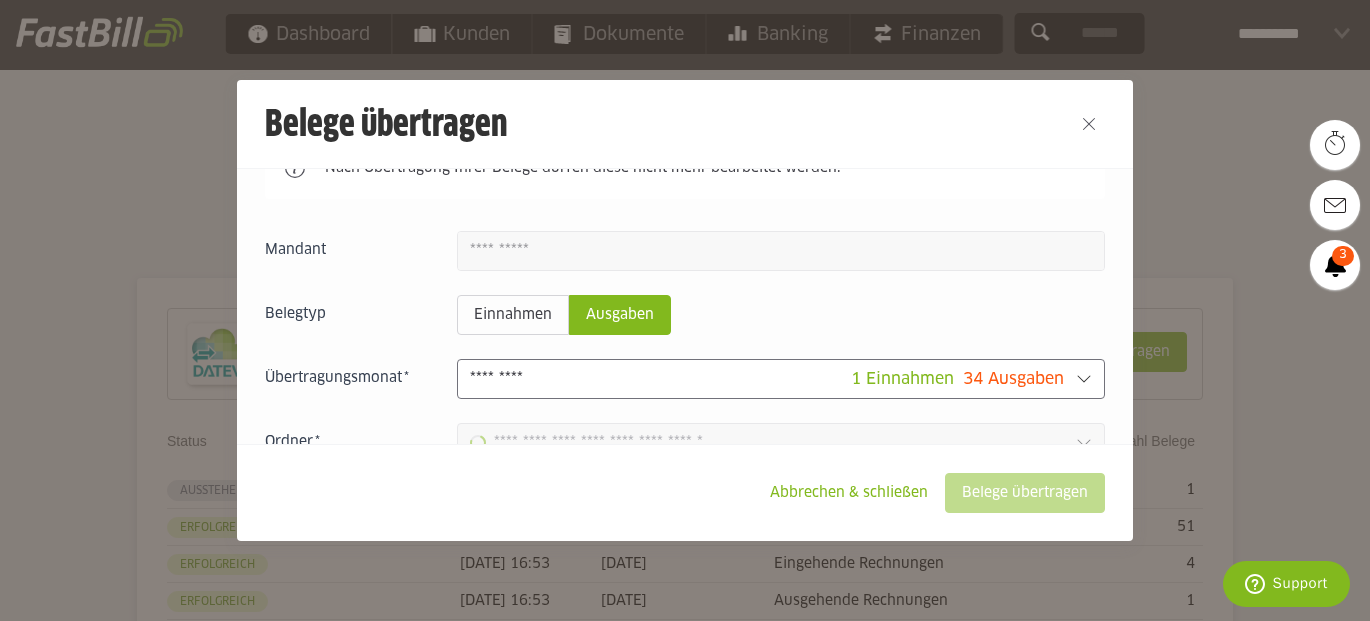 type on "**********" 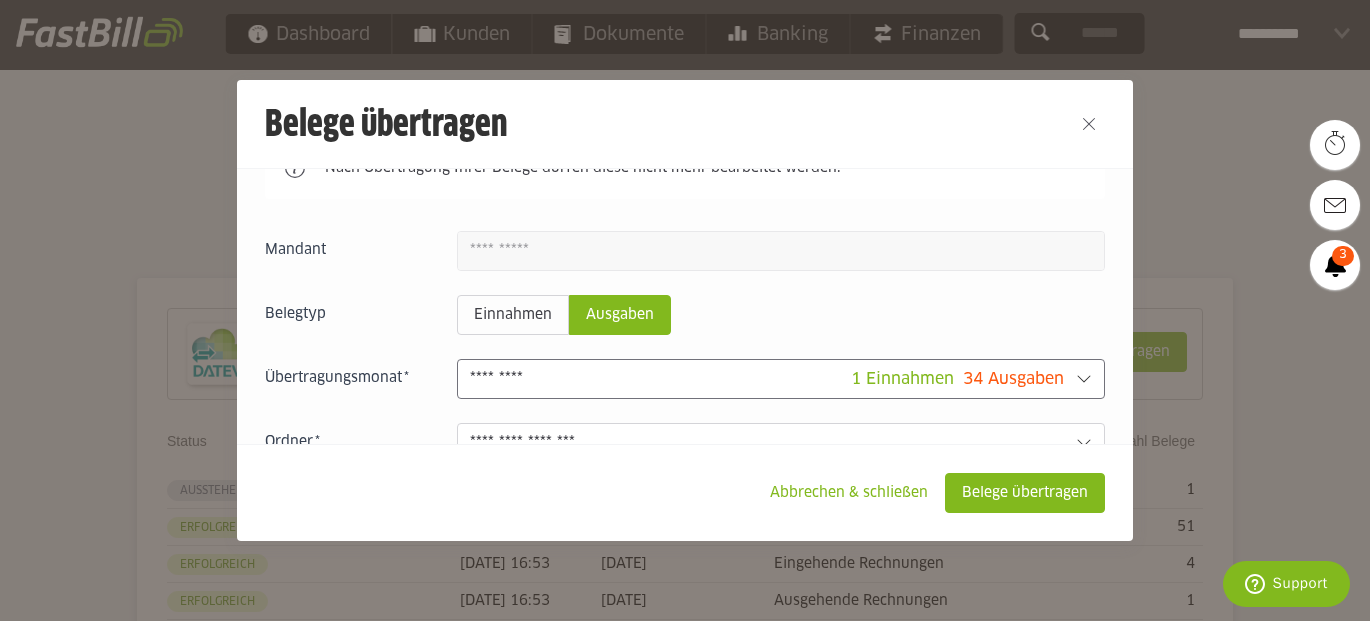 scroll, scrollTop: 186, scrollLeft: 0, axis: vertical 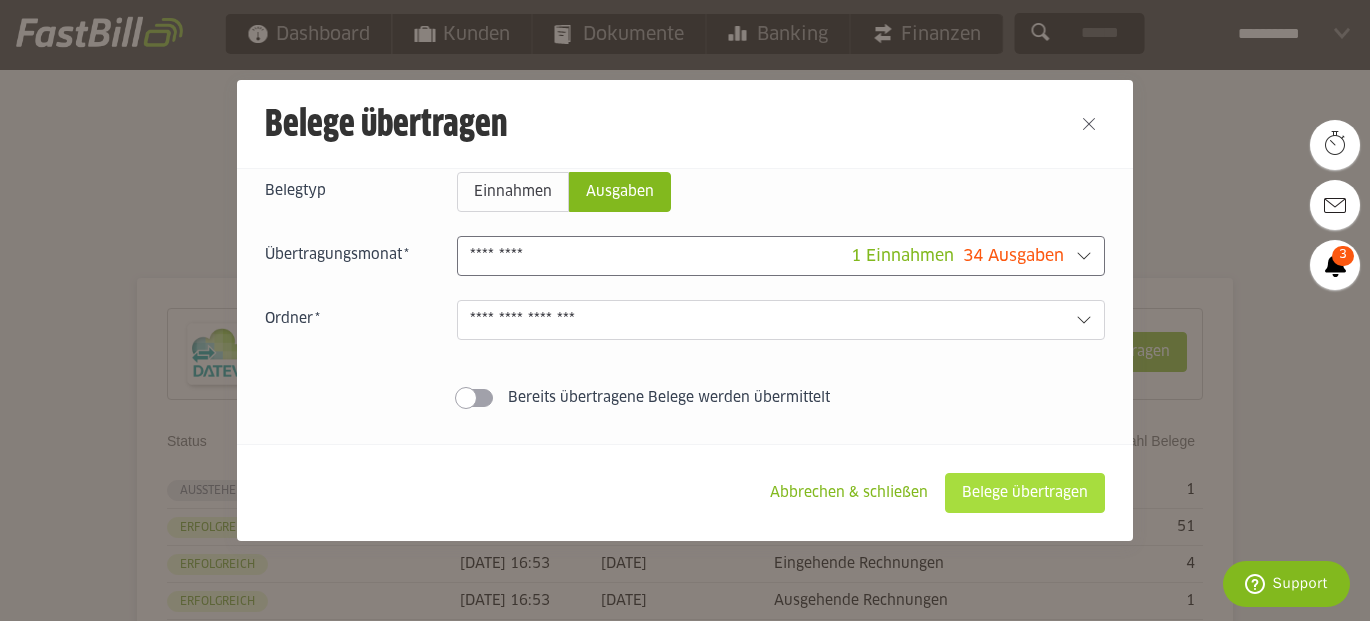 click on "Belege übertragen" at bounding box center (1025, 493) 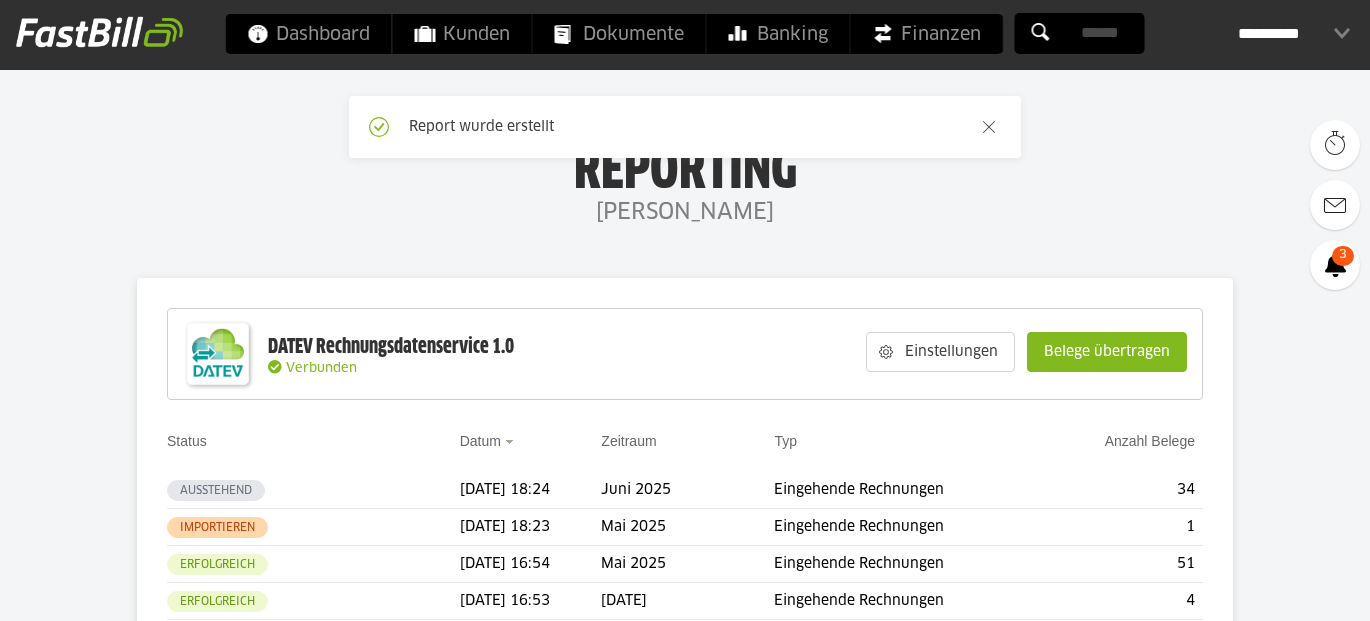 scroll, scrollTop: 0, scrollLeft: 0, axis: both 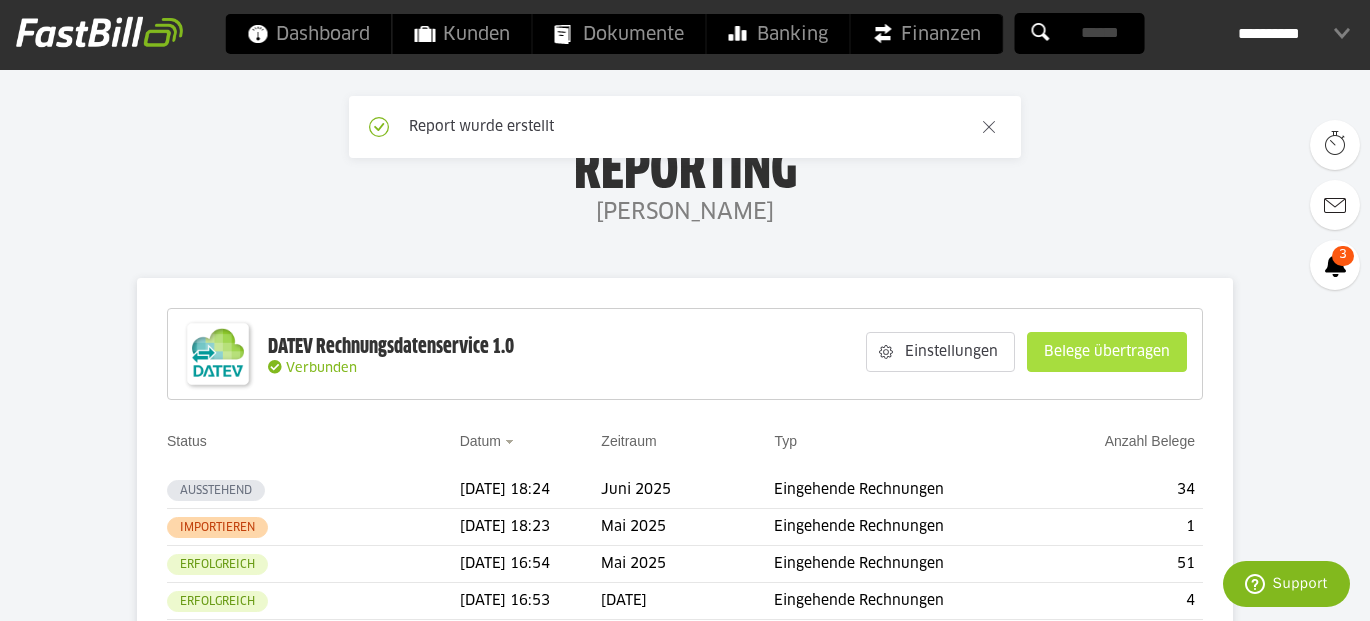 click on "Belege übertragen" at bounding box center [1107, 352] 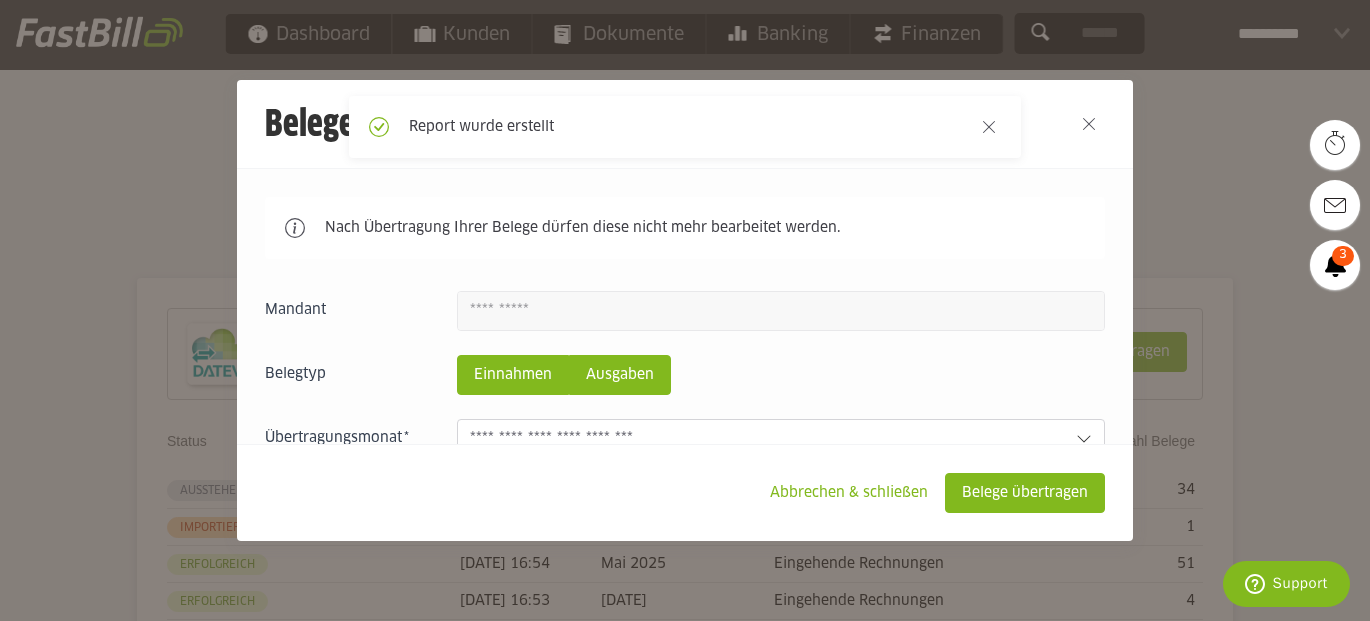 click on "Ausgaben" 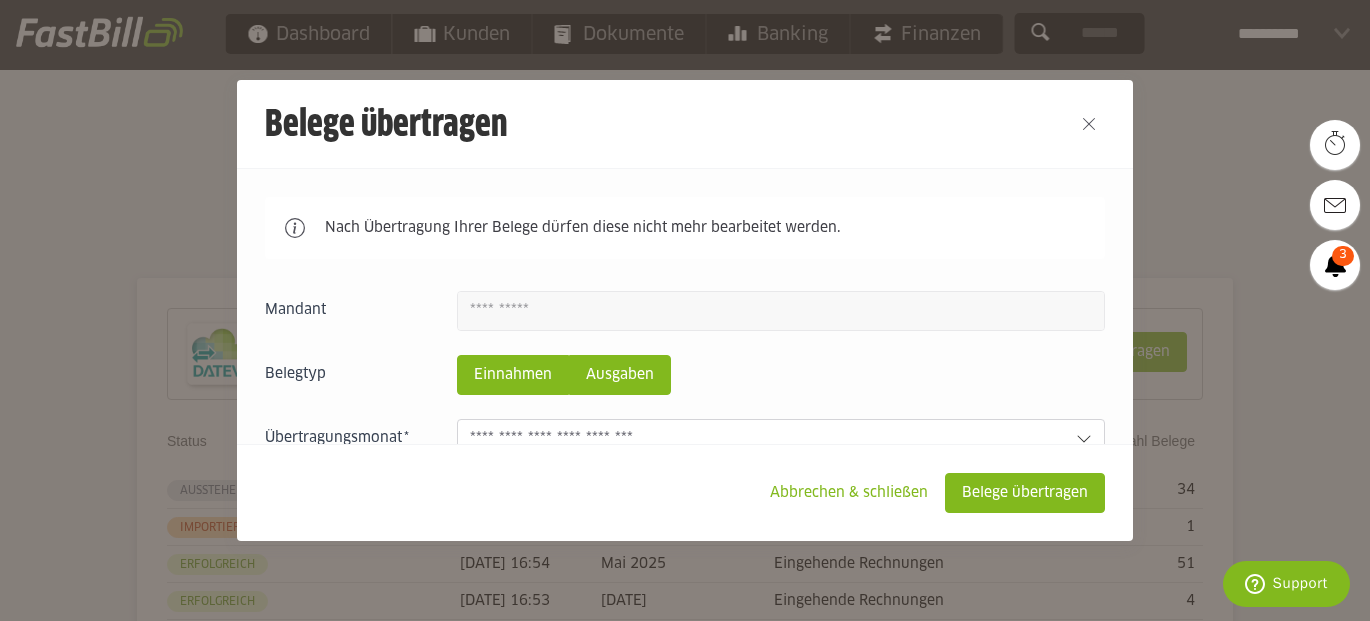 click on "Einnahmen" 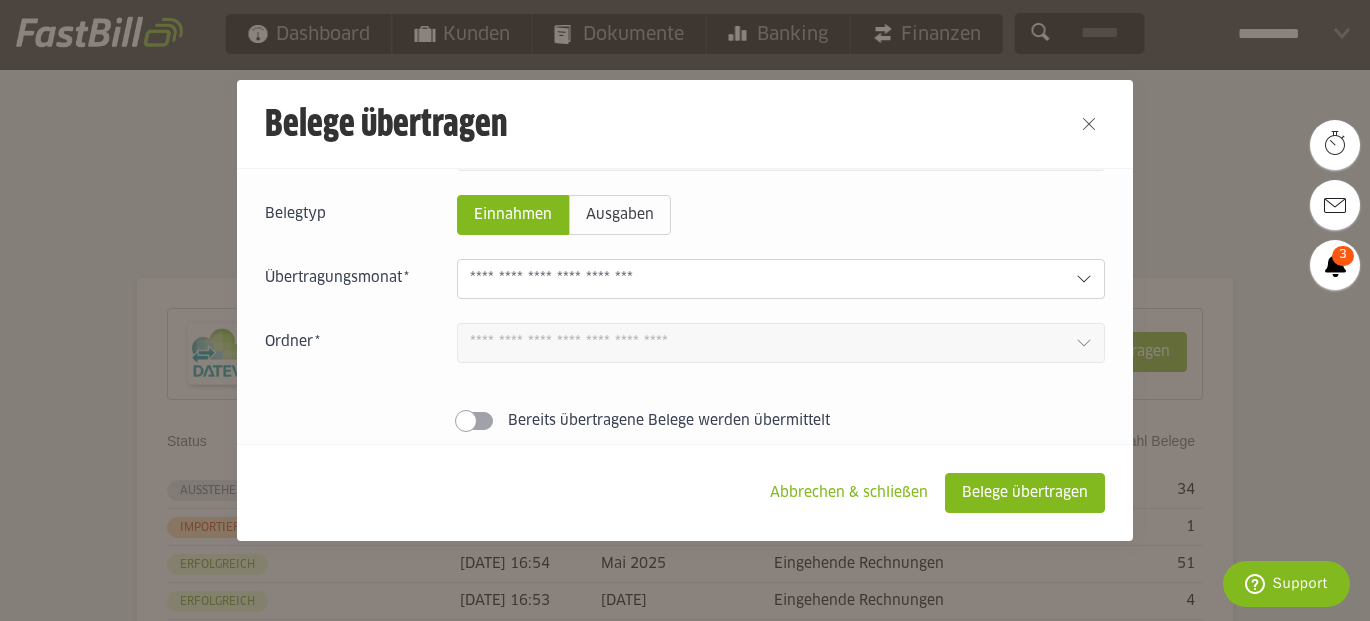 scroll, scrollTop: 165, scrollLeft: 0, axis: vertical 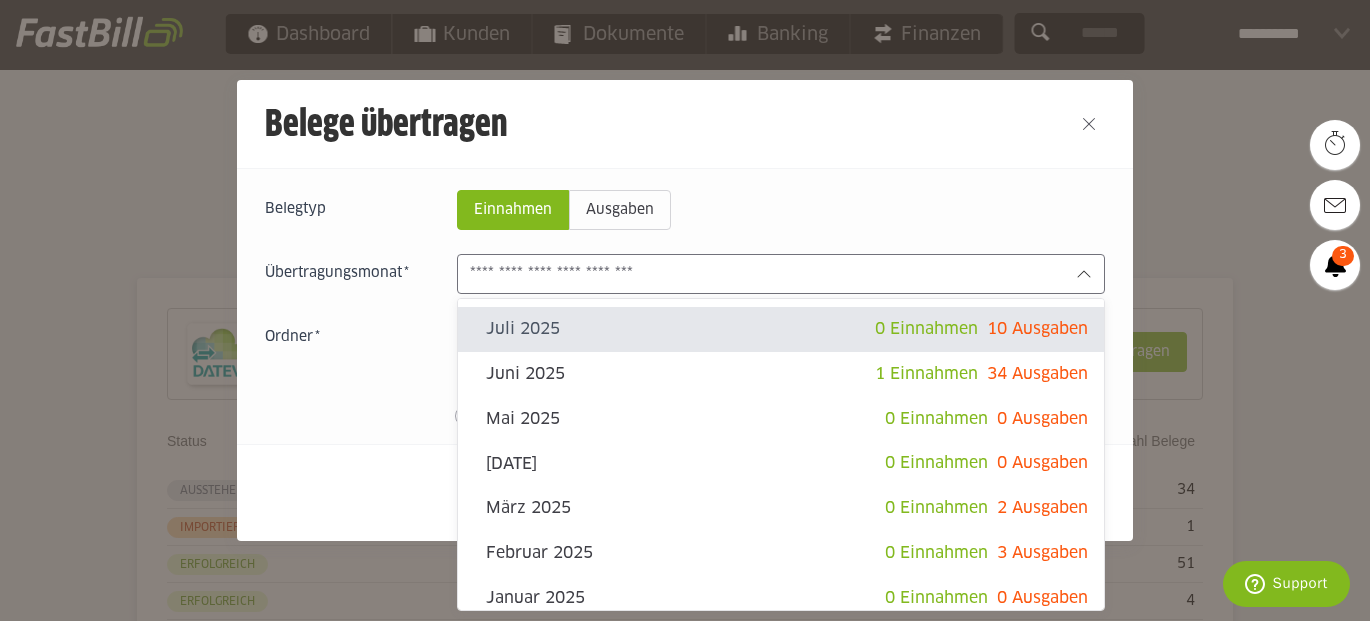 click 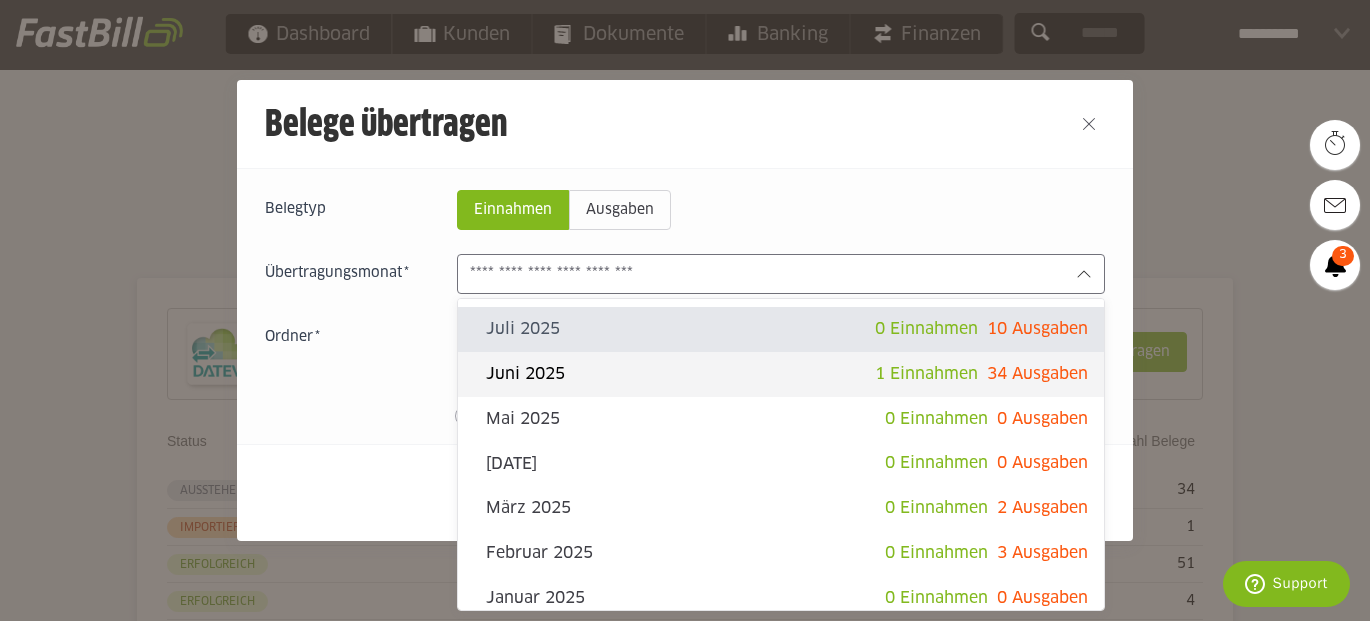 click on "Juni 2025" 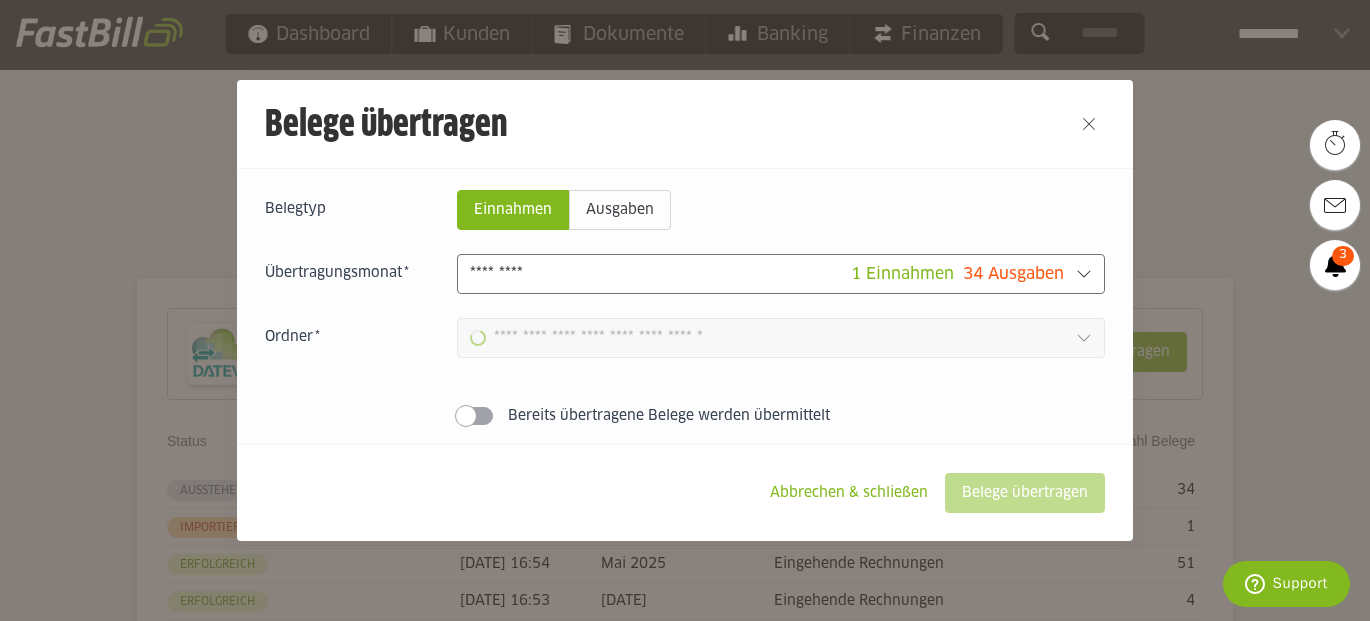 type on "**********" 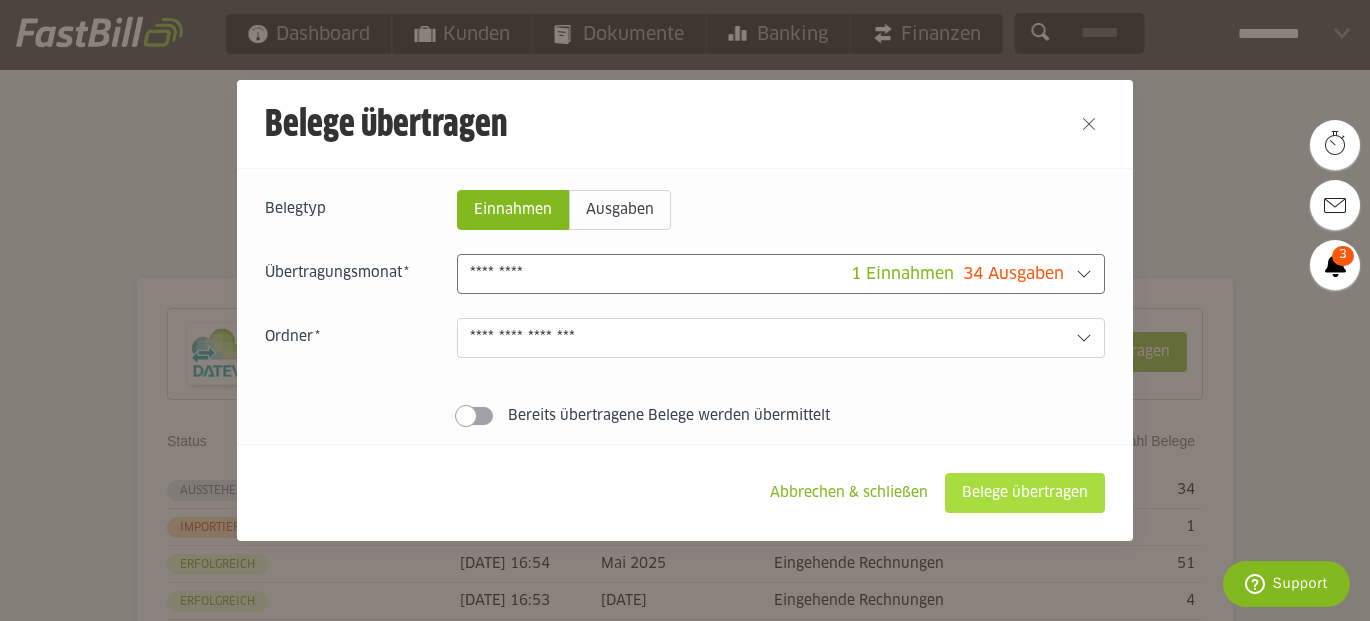 click on "Belege übertragen" at bounding box center (1025, 493) 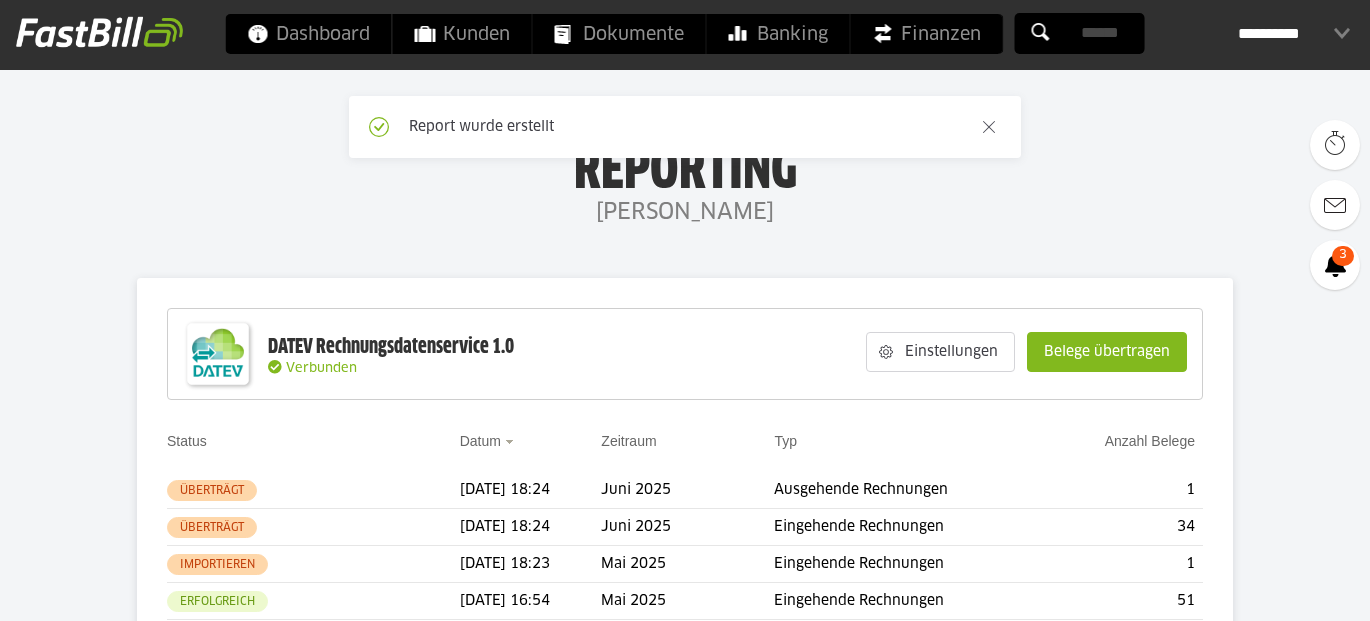 scroll, scrollTop: 164, scrollLeft: 0, axis: vertical 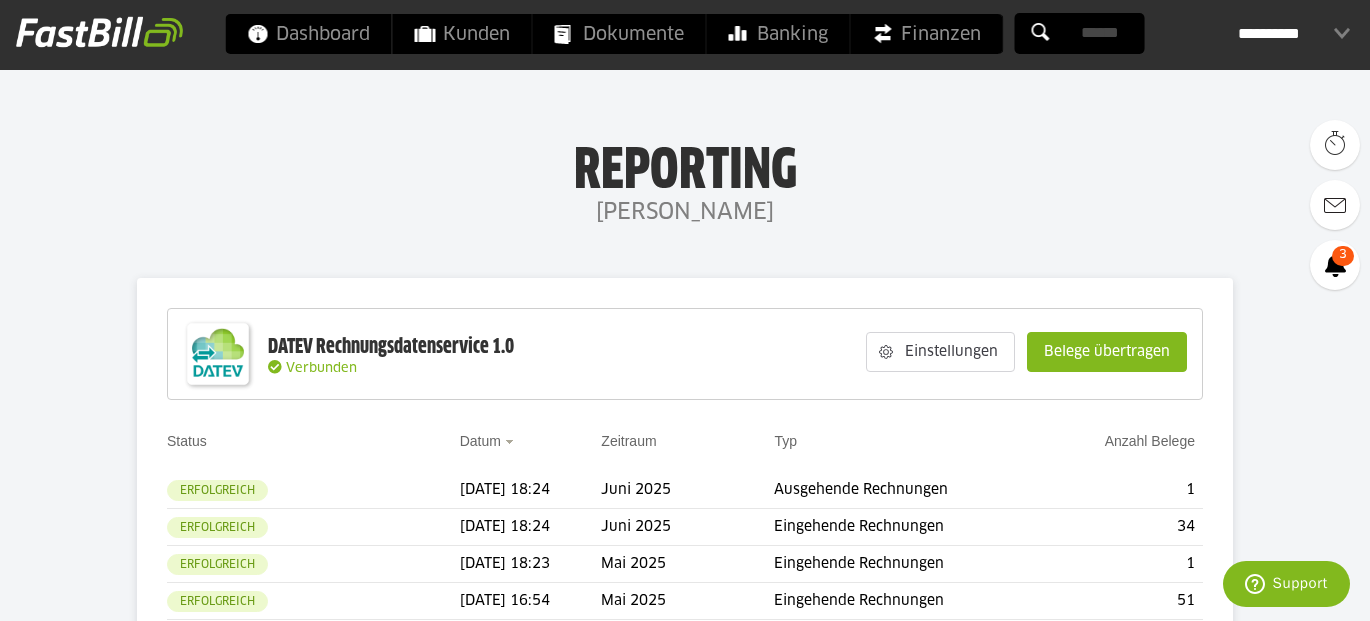 click on "**********" at bounding box center (1294, 34) 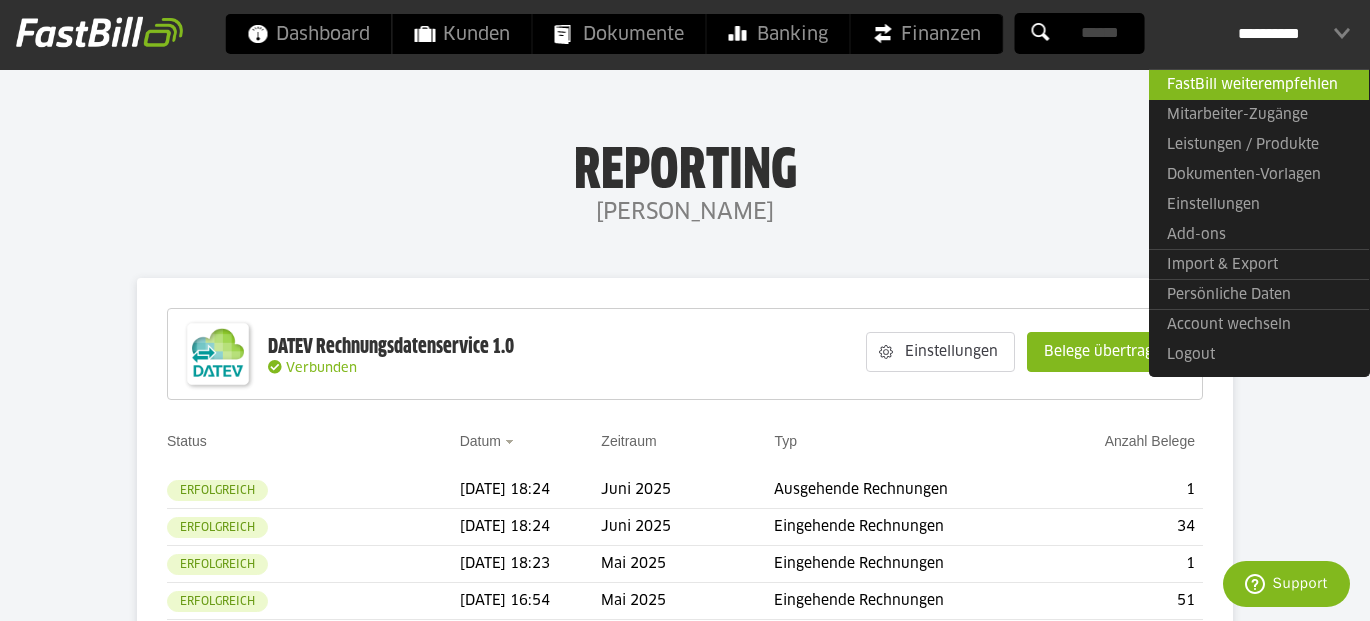 click on "Reporting" at bounding box center [685, 167] 